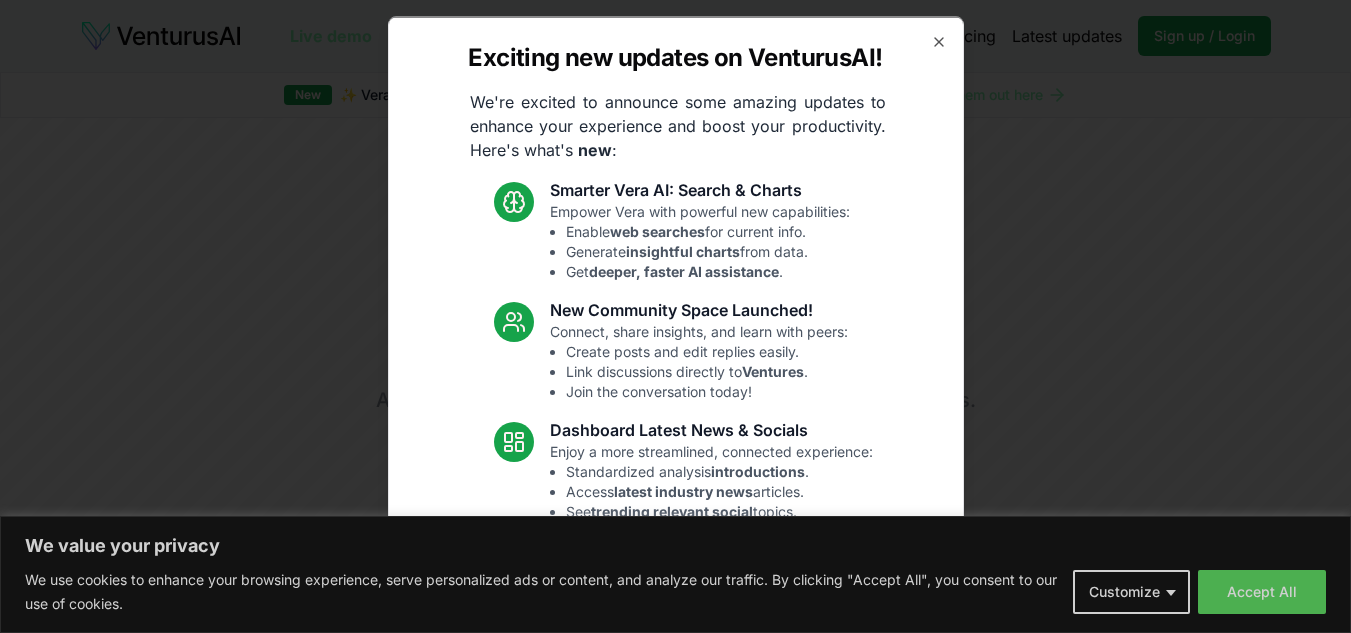 scroll, scrollTop: 0, scrollLeft: 0, axis: both 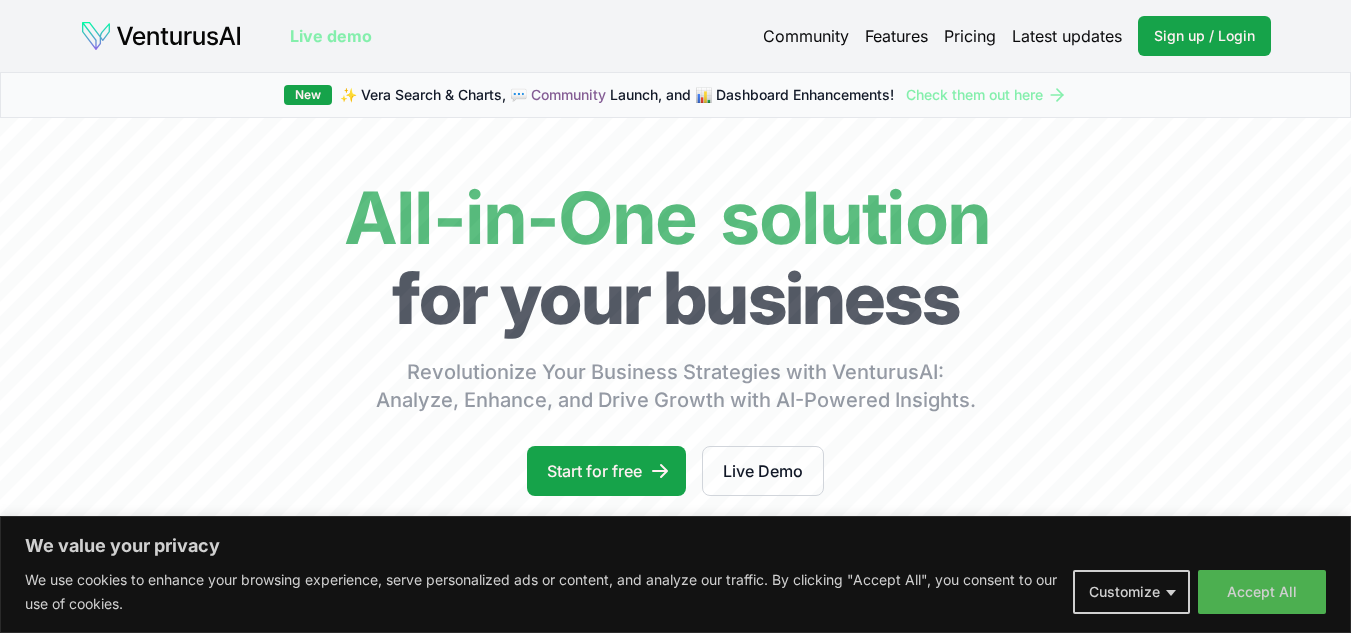 click on "Accept All" at bounding box center (1262, 592) 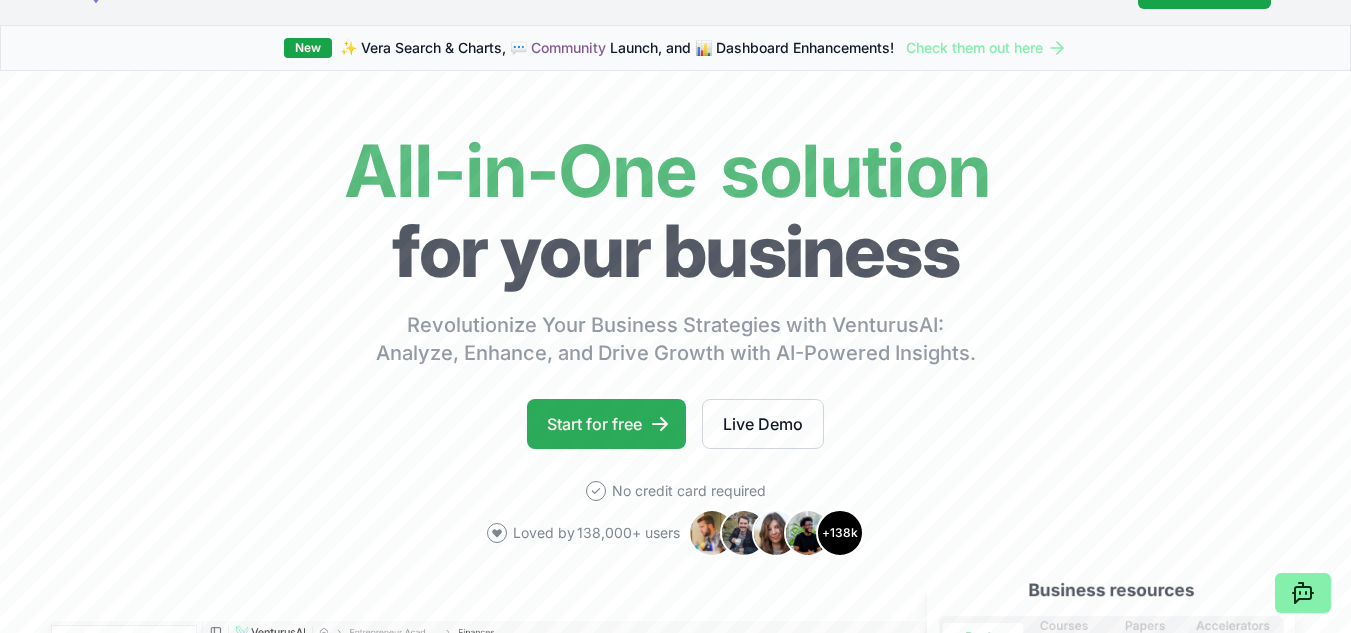 scroll, scrollTop: 53, scrollLeft: 0, axis: vertical 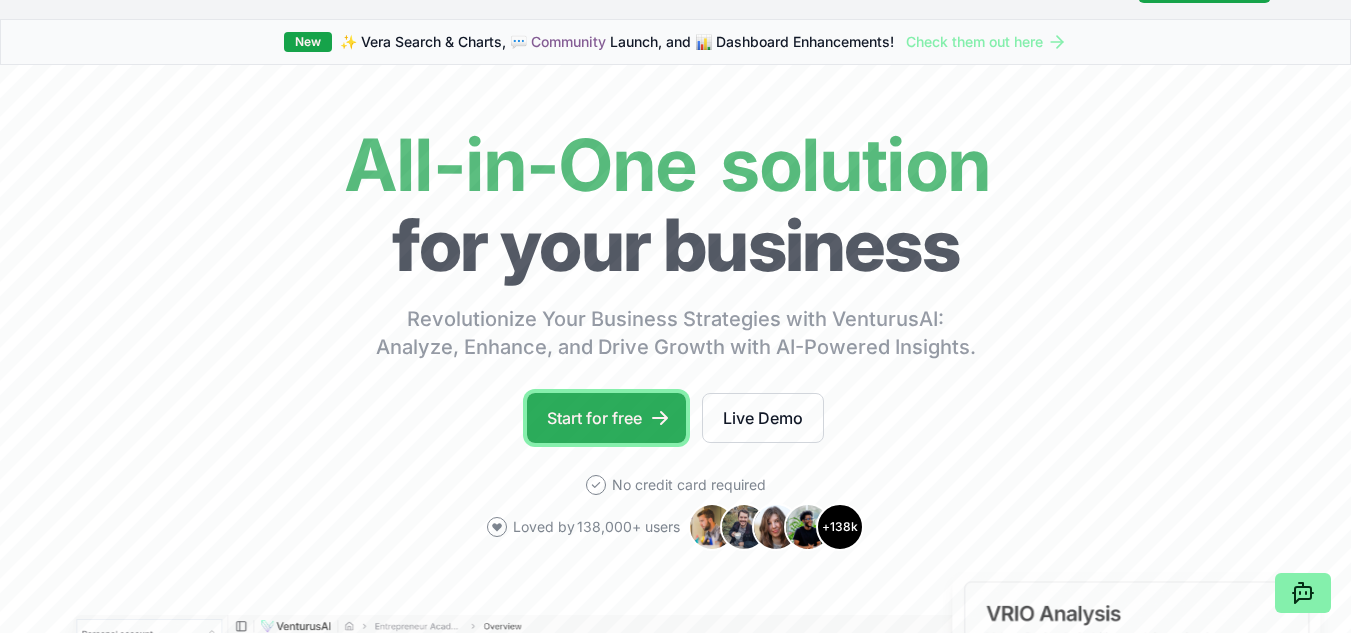 click on "Start for free" at bounding box center (606, 418) 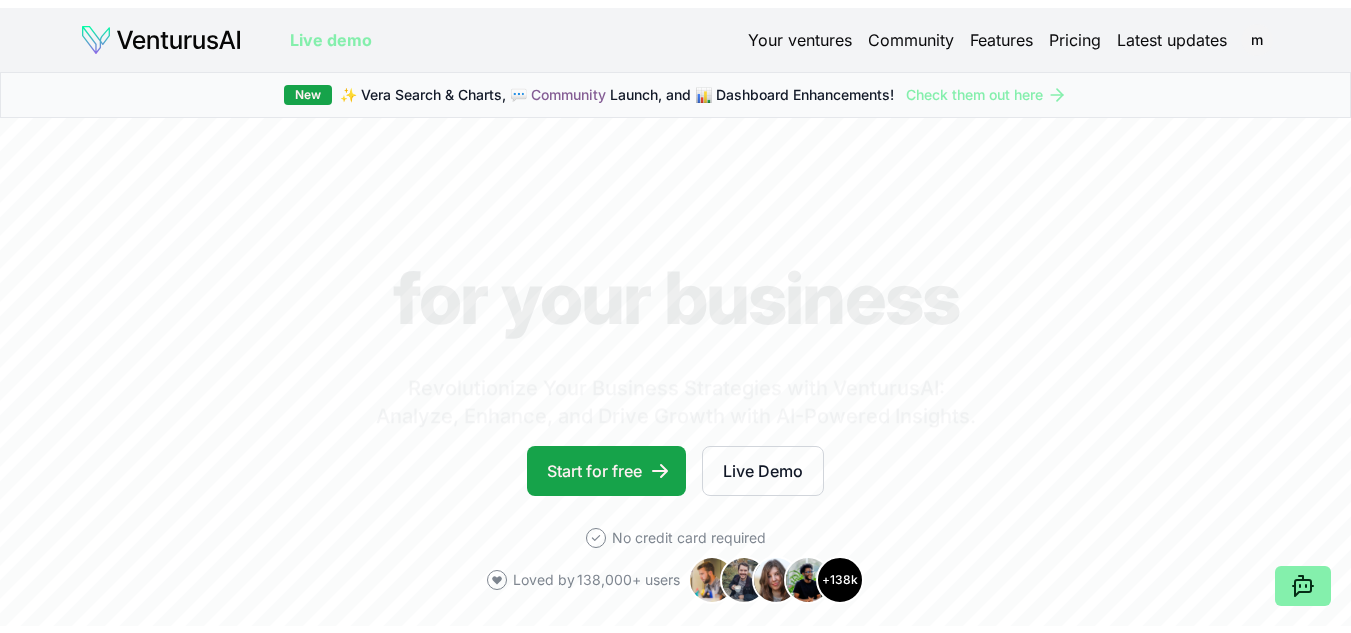 scroll, scrollTop: 0, scrollLeft: 0, axis: both 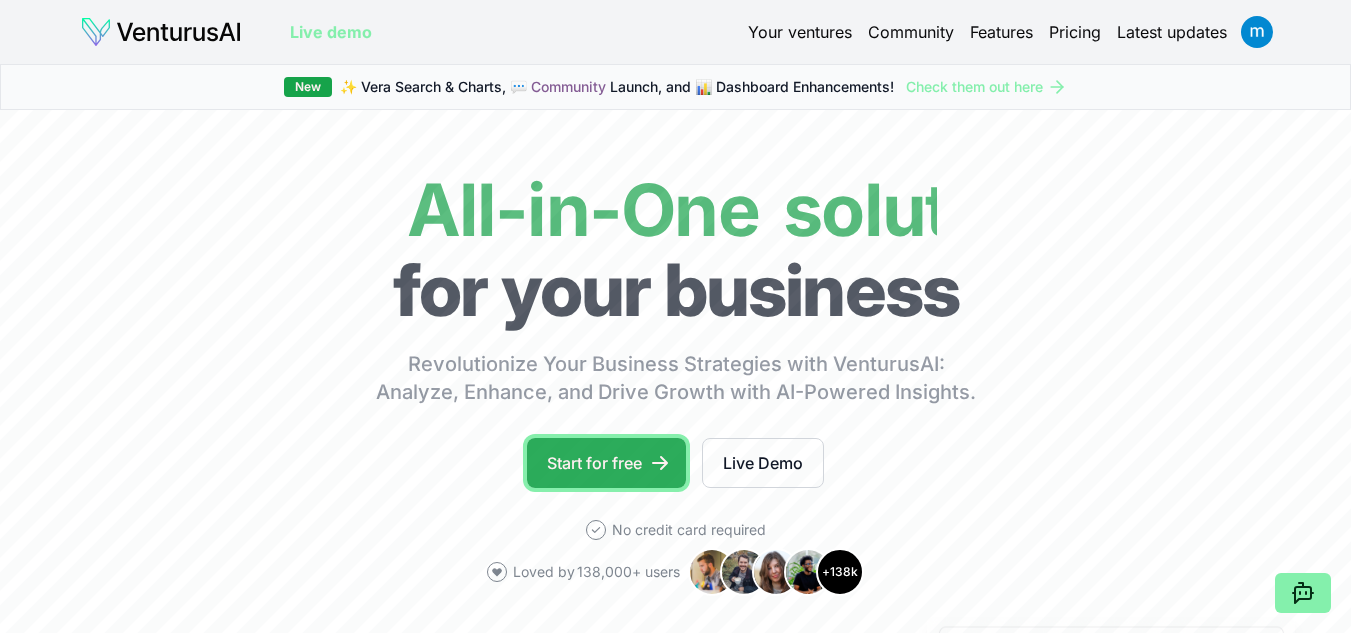 click on "Start for free" at bounding box center (606, 463) 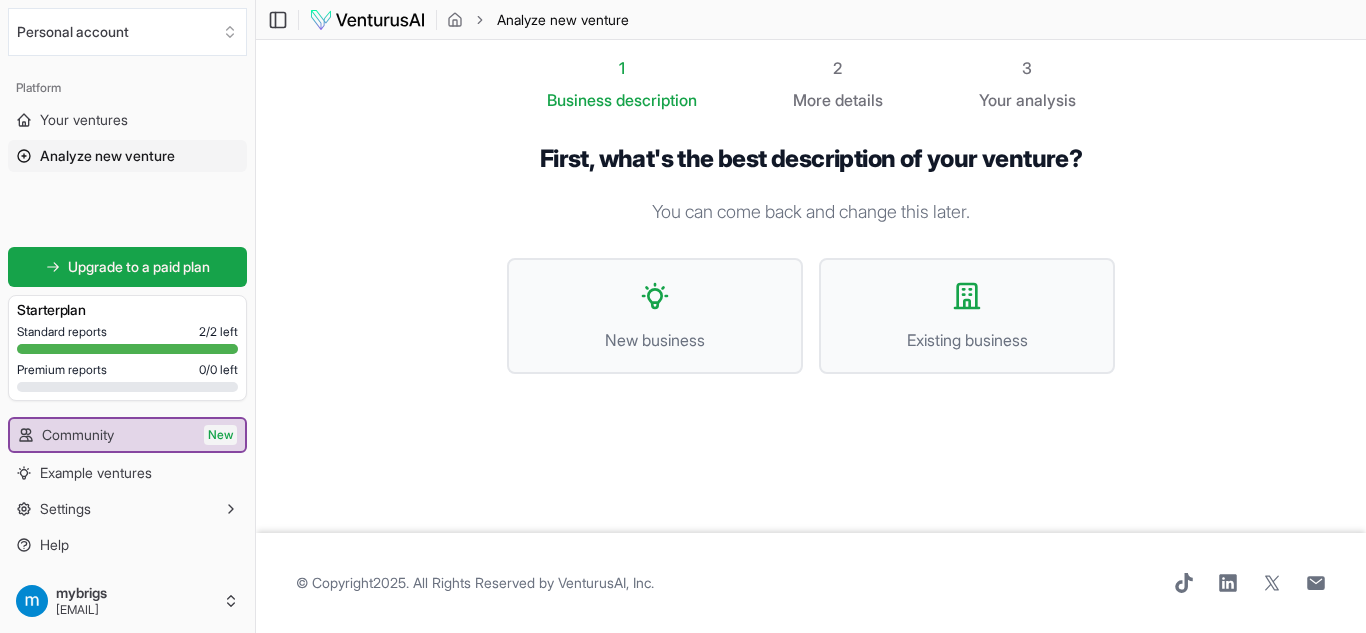 click on "You can come back and change this later." at bounding box center [811, 212] 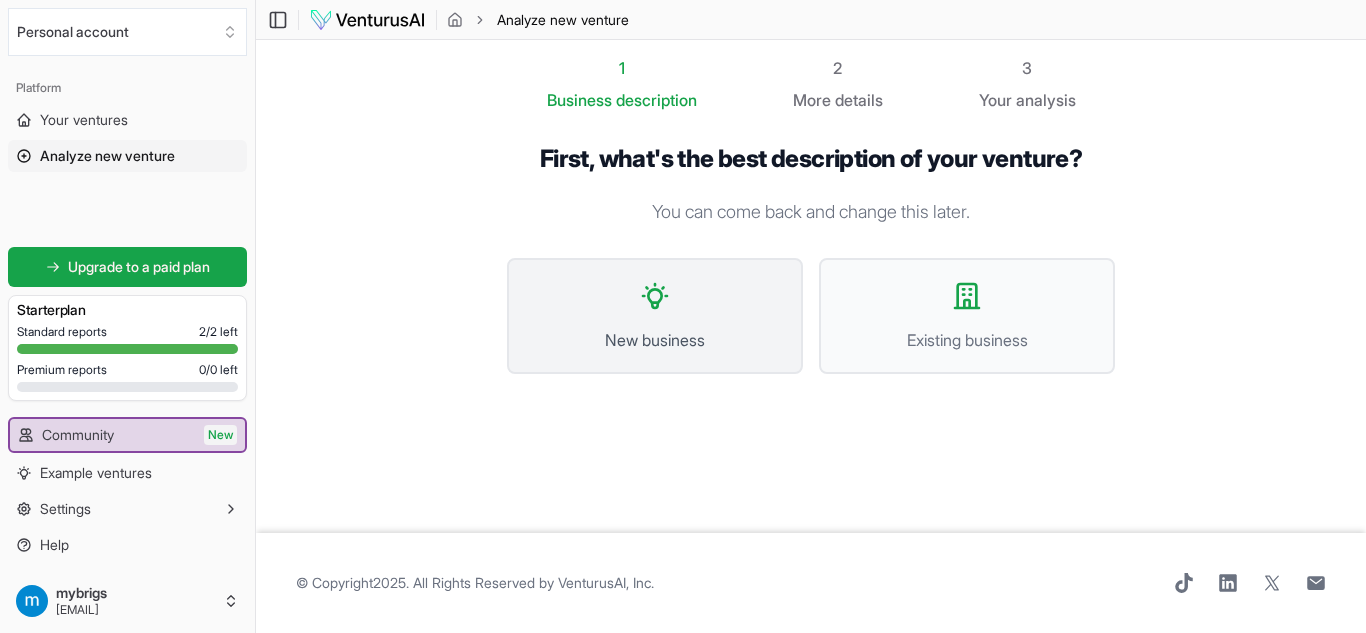 click on "New business" at bounding box center (655, 316) 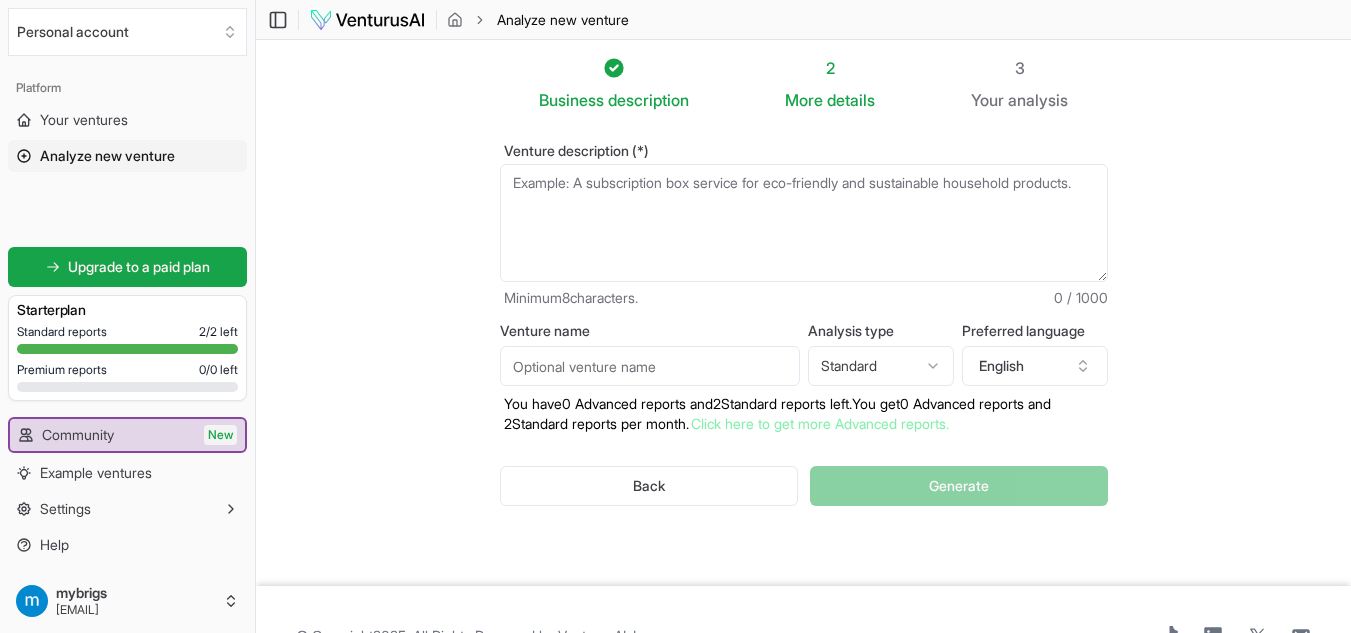 click on "Venture description (*)" at bounding box center (804, 223) 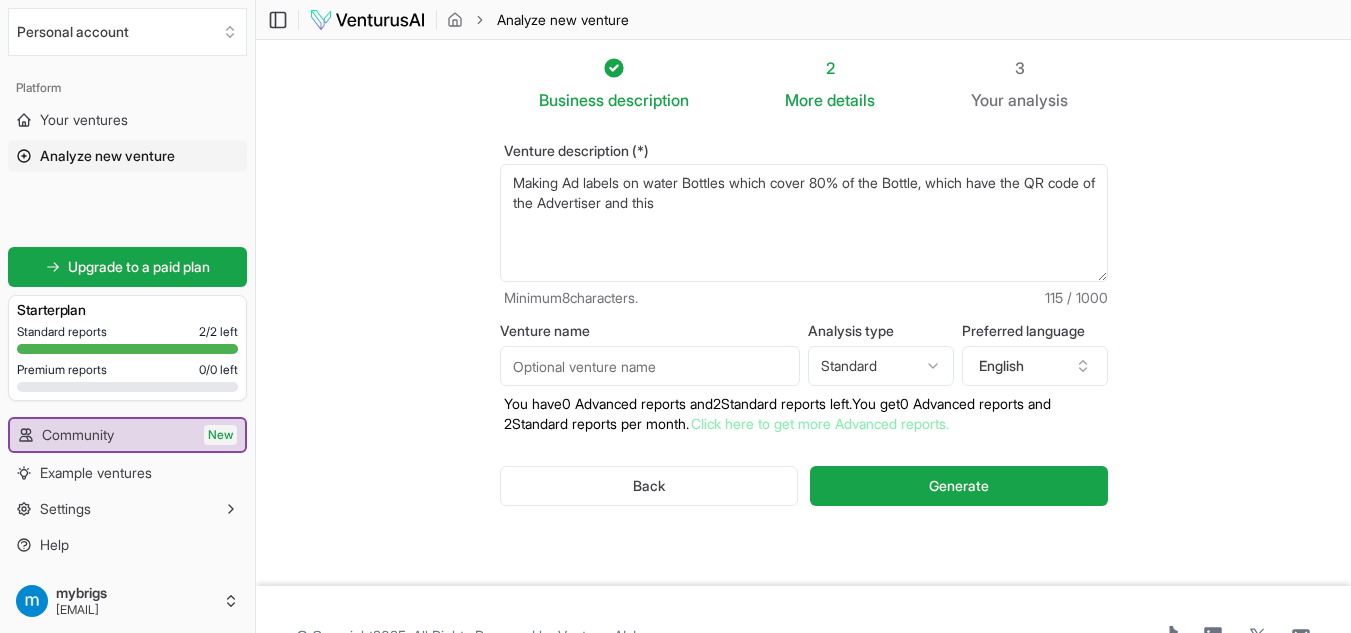 click on "Making Ad labels on water Bottles which cover 80% of the Bottle, which have the QR code of the Advertiser and this" at bounding box center (804, 223) 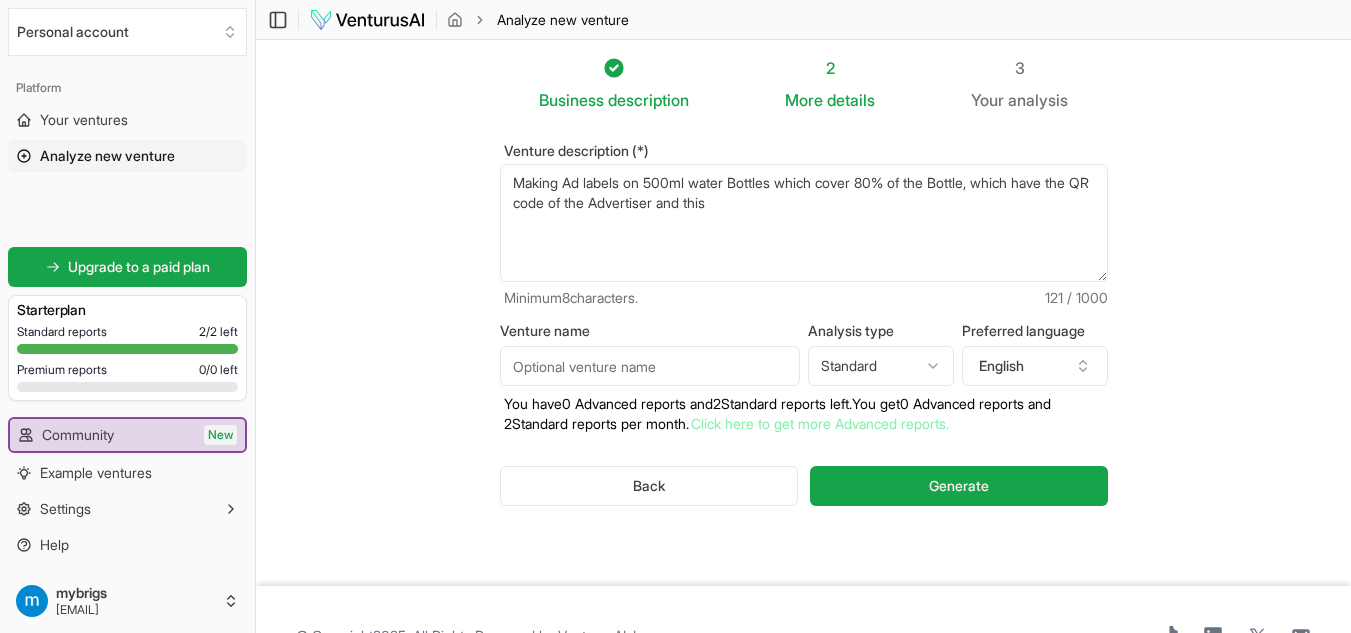 click on "Making Ad labels on 500ml water Bottles which cover 80% of the Bottle, which have the QR code of the Advertiser and this" at bounding box center [804, 223] 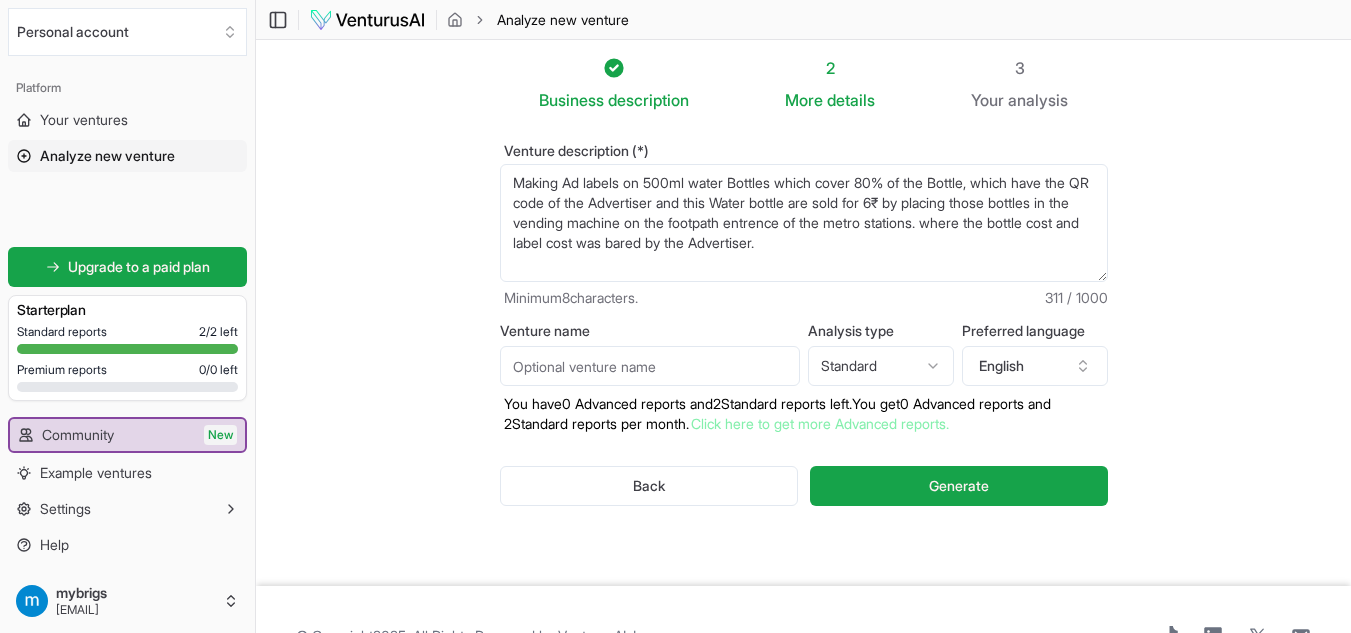 click on "Making Ad labels on 500ml water Bottles which cover 80% of the Bottle, which have the QR code of the Advertiser and this Water bottle are sold for 6₹ by placing those bottles in the vending machine on the footpath entrence of the metro stations. where the bottle cost and label cost was bared by the Advertiser." at bounding box center (804, 223) 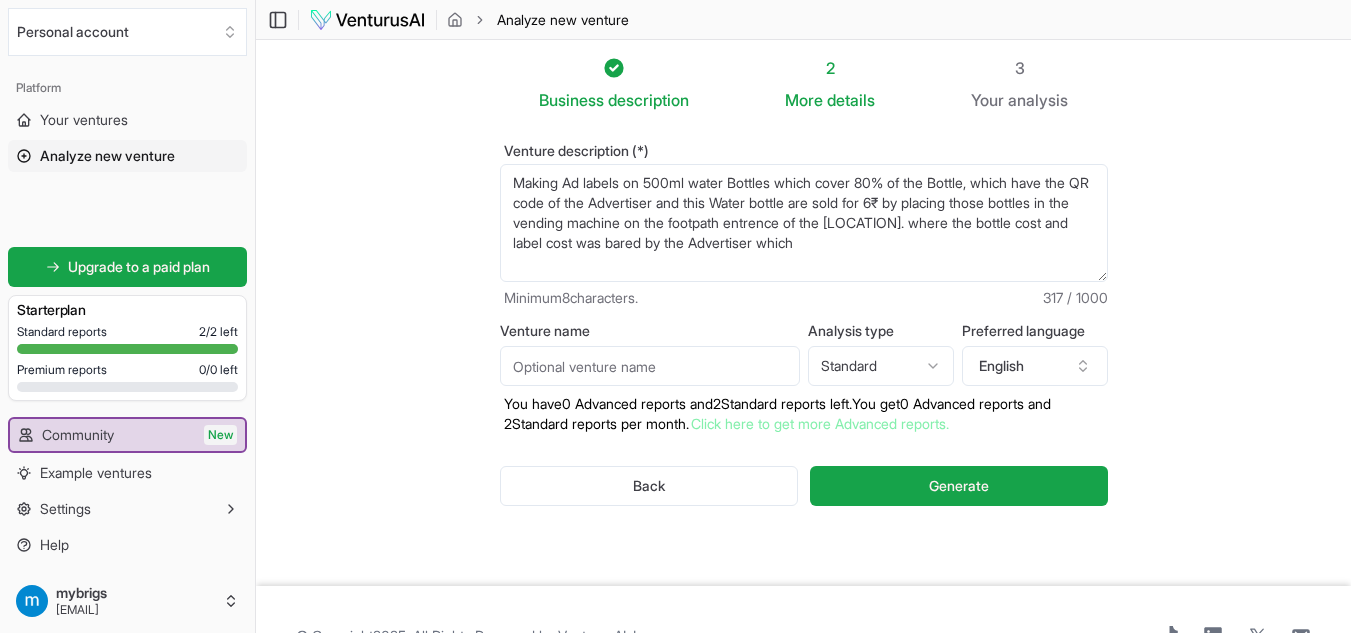 click on "Making Ad labels on 500ml water Bottles which cover 80% of the Bottle, which have the QR code of the Advertiser and this Water bottle are sold for 6₹ by placing those bottles in the vending machine on the footpath entrence of the [LOCATION]. where the bottle cost and label cost was bared by the Advertiser which" at bounding box center [804, 223] 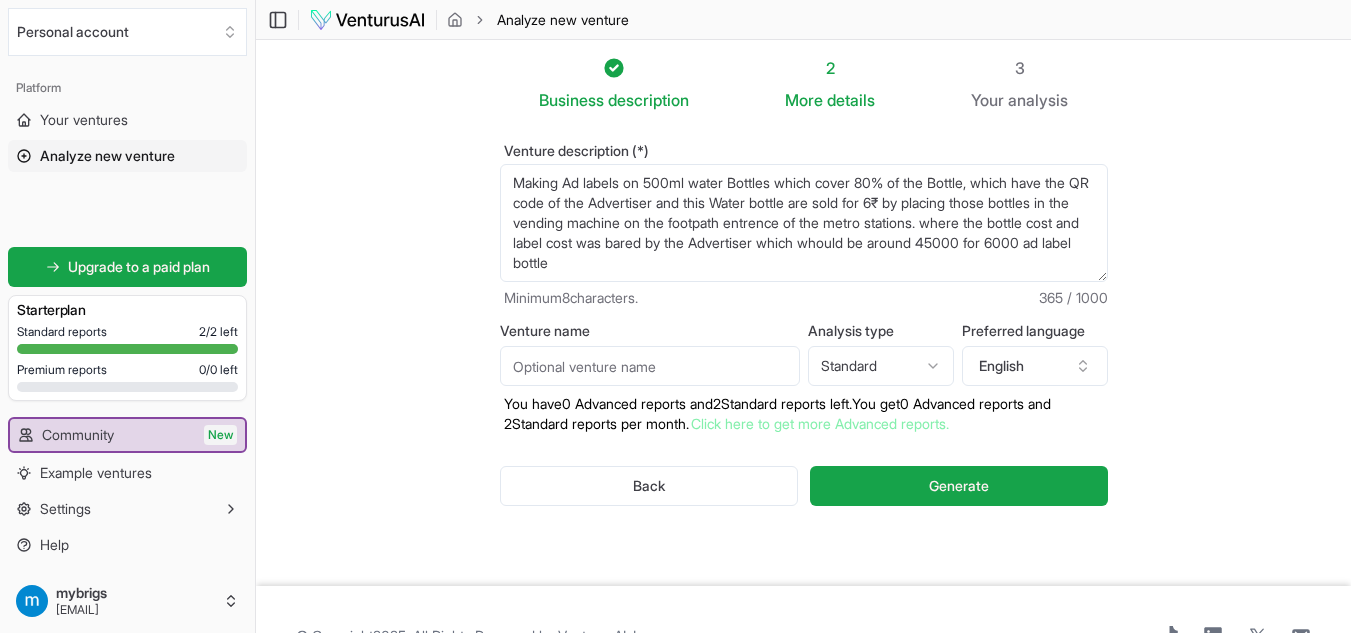 click on "Making Ad labels on 500ml water Bottles which cover 80% of the Bottle, which have the QR code of the Advertiser and this Water bottle are sold for 6₹ by placing those bottles in the vending machine on the footpath entrence of the [LOCATION]. where the bottle cost and label cost was bared by the Advertiser which" at bounding box center (804, 223) 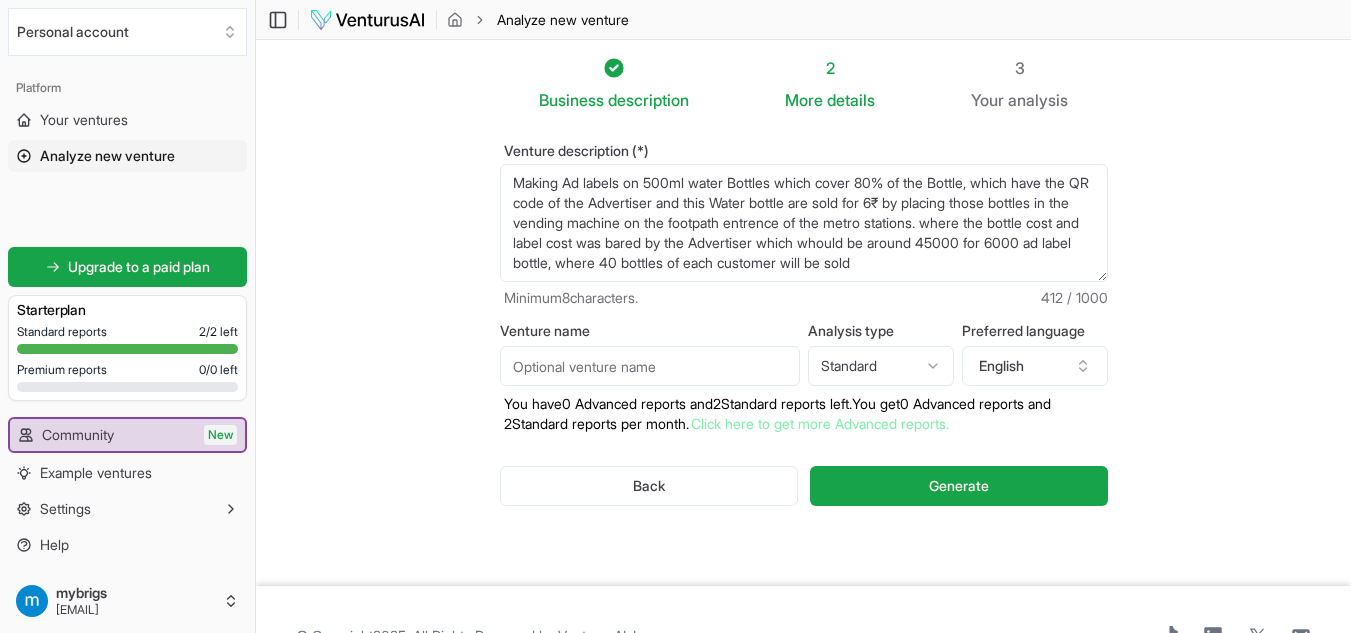click on "Making Ad labels on 500ml water Bottles which cover 80% of the Bottle, which have the QR code of the Advertiser and this Water bottle are sold for 6₹ by placing those bottles in the vending machine on the footpath entrence of the [LOCATION]. where the bottle cost and label cost was bared by the Advertiser which" at bounding box center [804, 223] 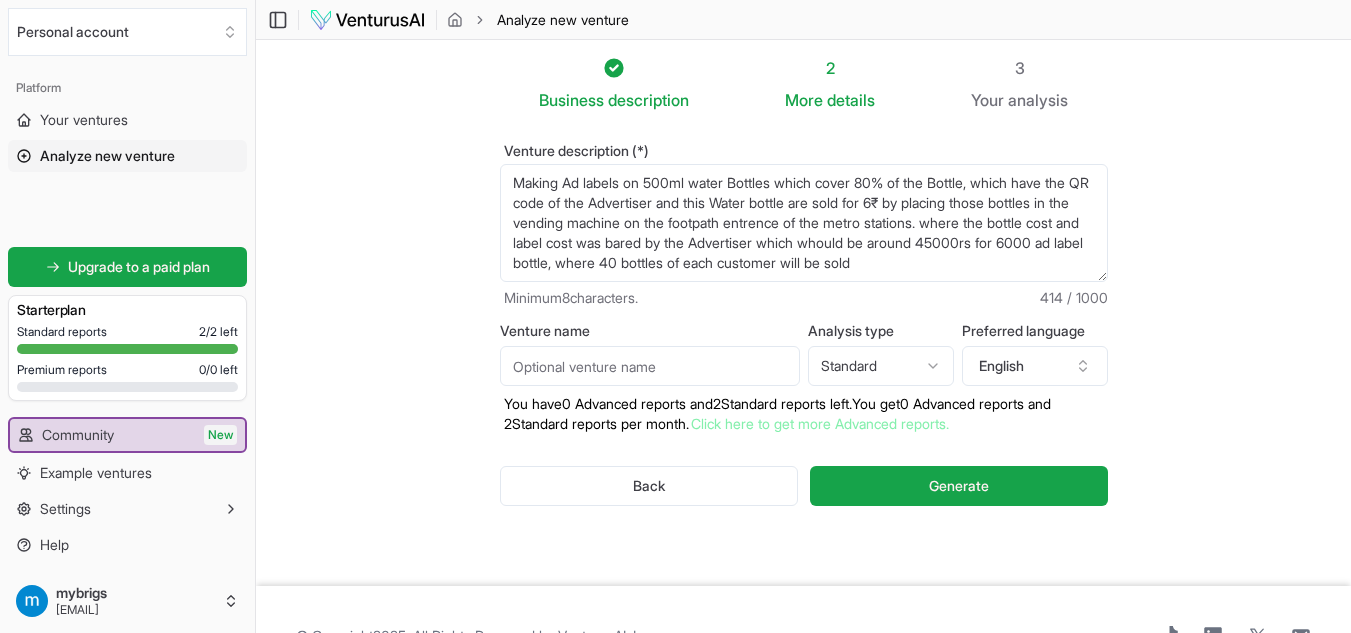 click on "Making Ad labels on 500ml water Bottles which cover 80% of the Bottle, which have the QR code of the Advertiser and this Water bottle are sold for 6₹ by placing those bottles in the vending machine on the footpath entrence of the [LOCATION]. where the bottle cost and label cost was bared by the Advertiser which" at bounding box center (804, 223) 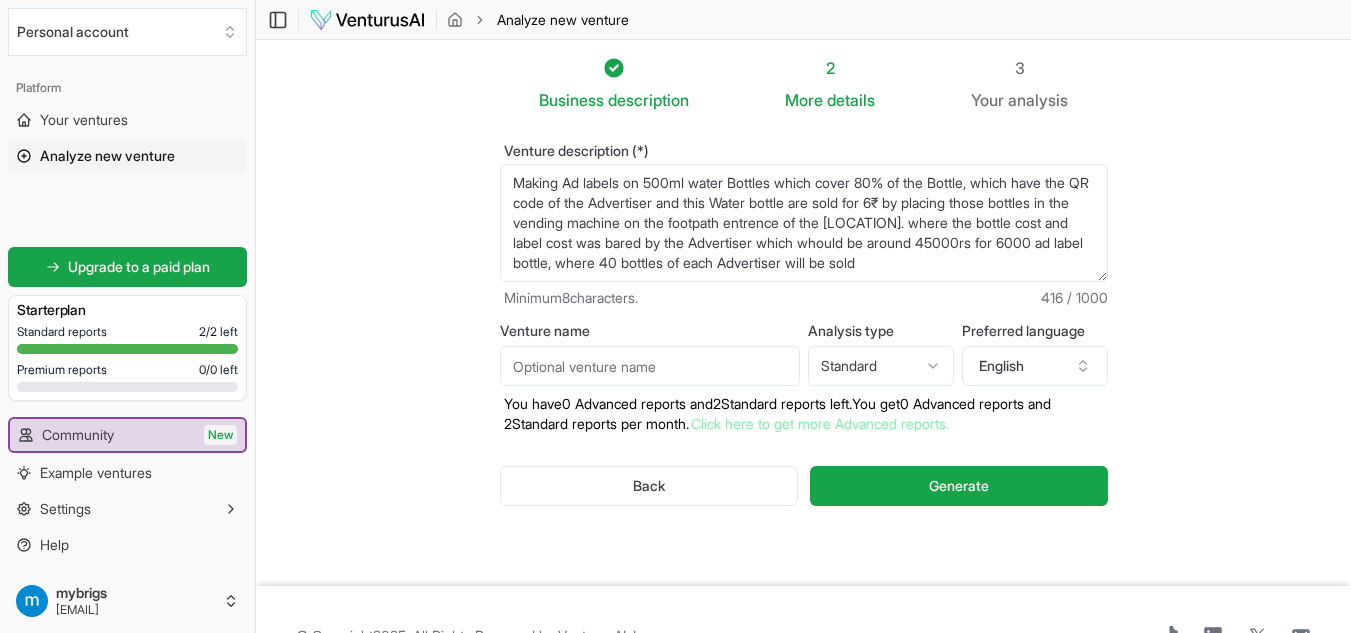 click on "Making Ad labels on 500ml water Bottles which cover 80% of the Bottle, which have the QR code of the Advertiser and this Water bottle are sold for 6₹ by placing those bottles in the vending machine on the footpath entrence of the [LOCATION]. where the bottle cost and label cost was bared by the Advertiser which" at bounding box center (804, 223) 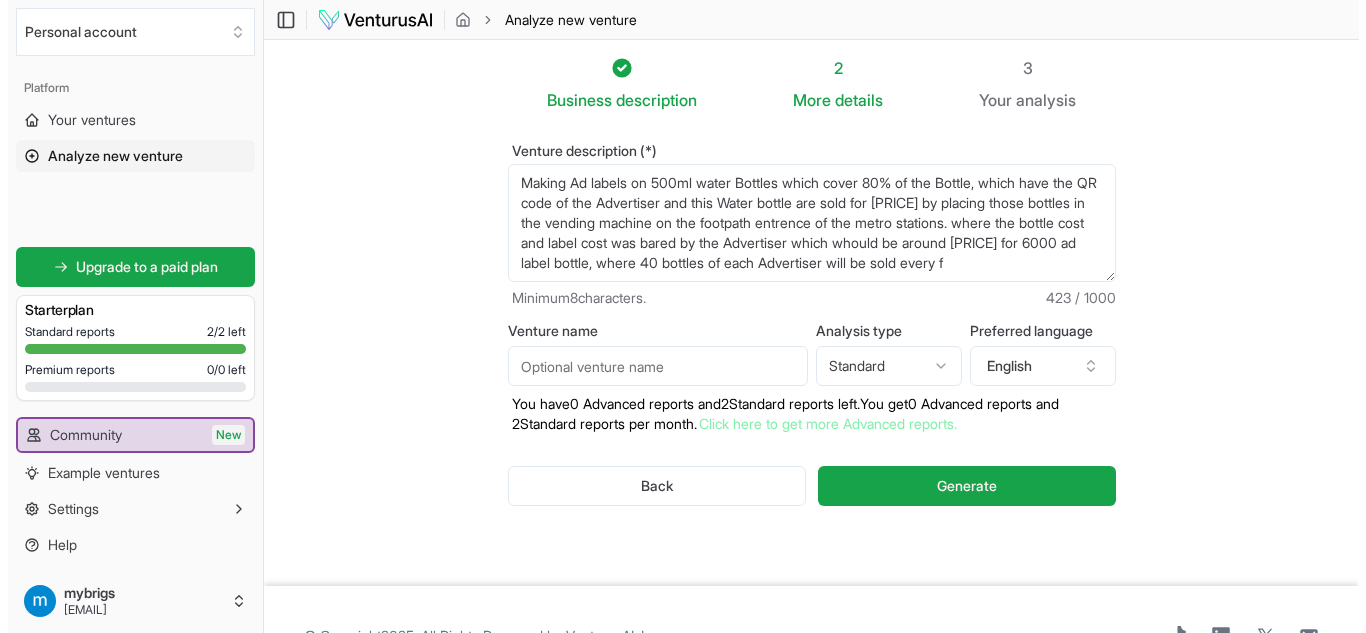 scroll, scrollTop: 10, scrollLeft: 0, axis: vertical 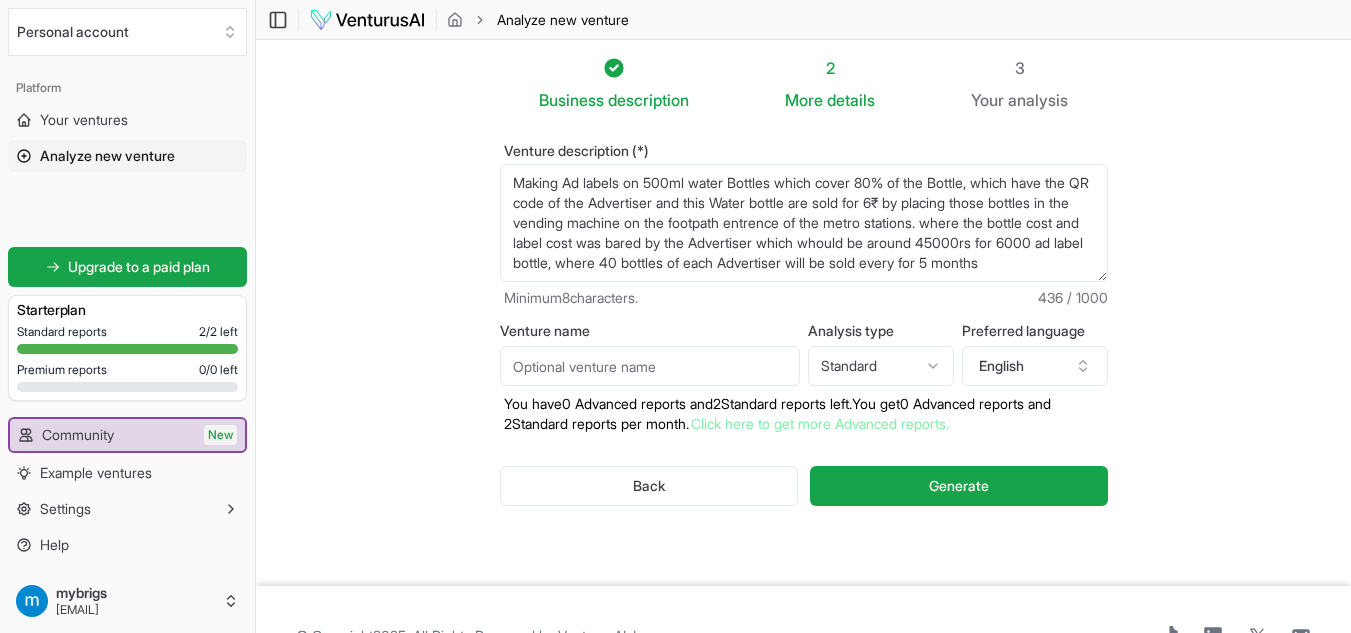 drag, startPoint x: 983, startPoint y: 251, endPoint x: 956, endPoint y: 254, distance: 27.166155 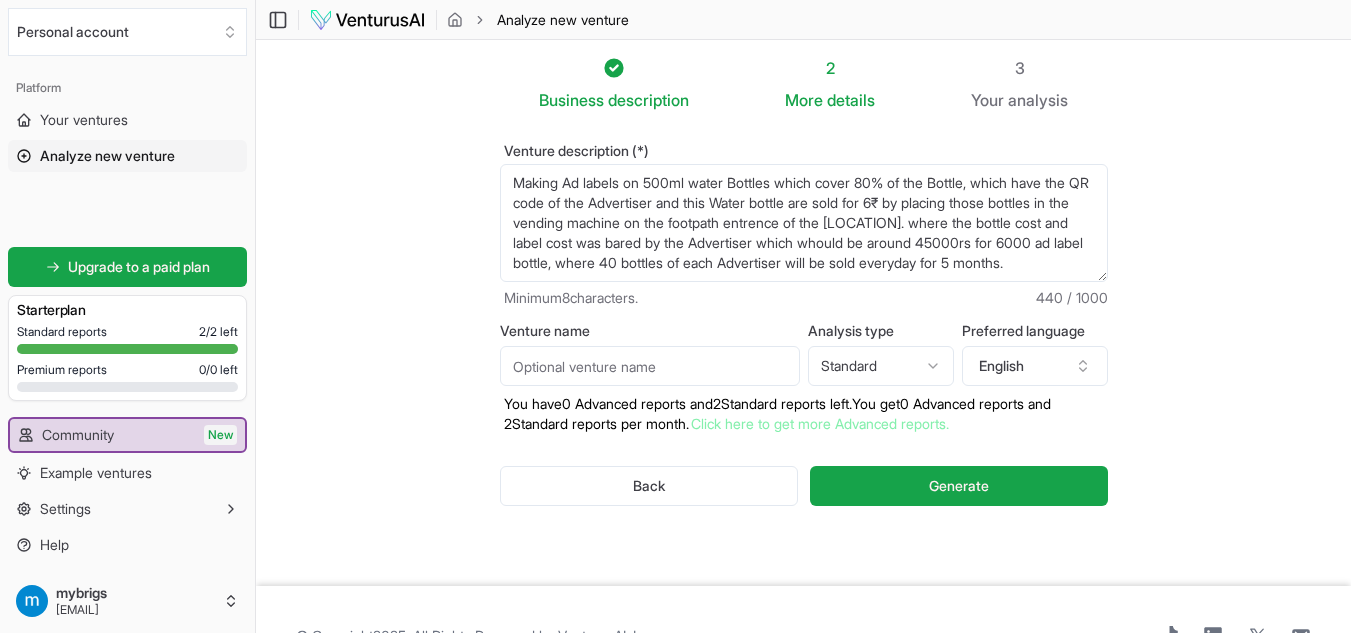 type on "Making Ad labels on 500ml water Bottles which cover 80% of the Bottle, which have the QR code of the Advertiser and this Water bottle are sold for 6₹ by placing those bottles in the vending machine on the footpath entrence of the [LOCATION]. where the bottle cost and label cost was bared by the Advertiser which whould be around 45000rs for 6000 ad label bottle, where 40 bottles of each Advertiser will be sold everyday for 5 months." 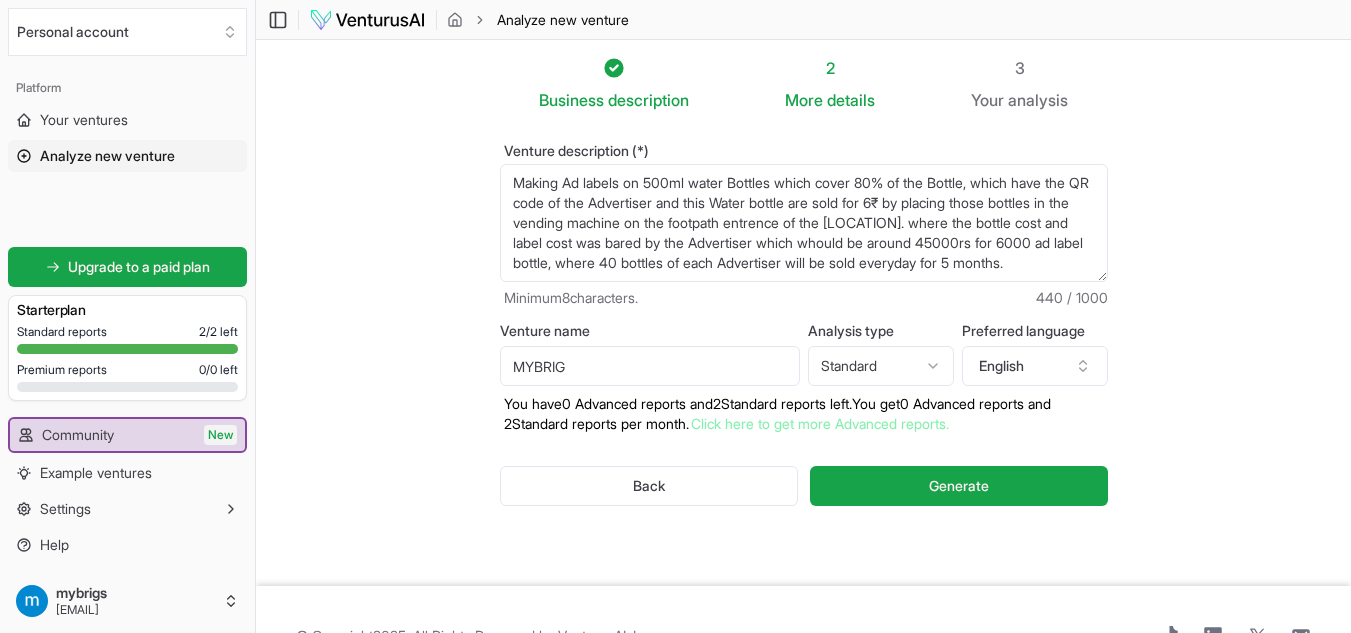 type on "MYBRIG" 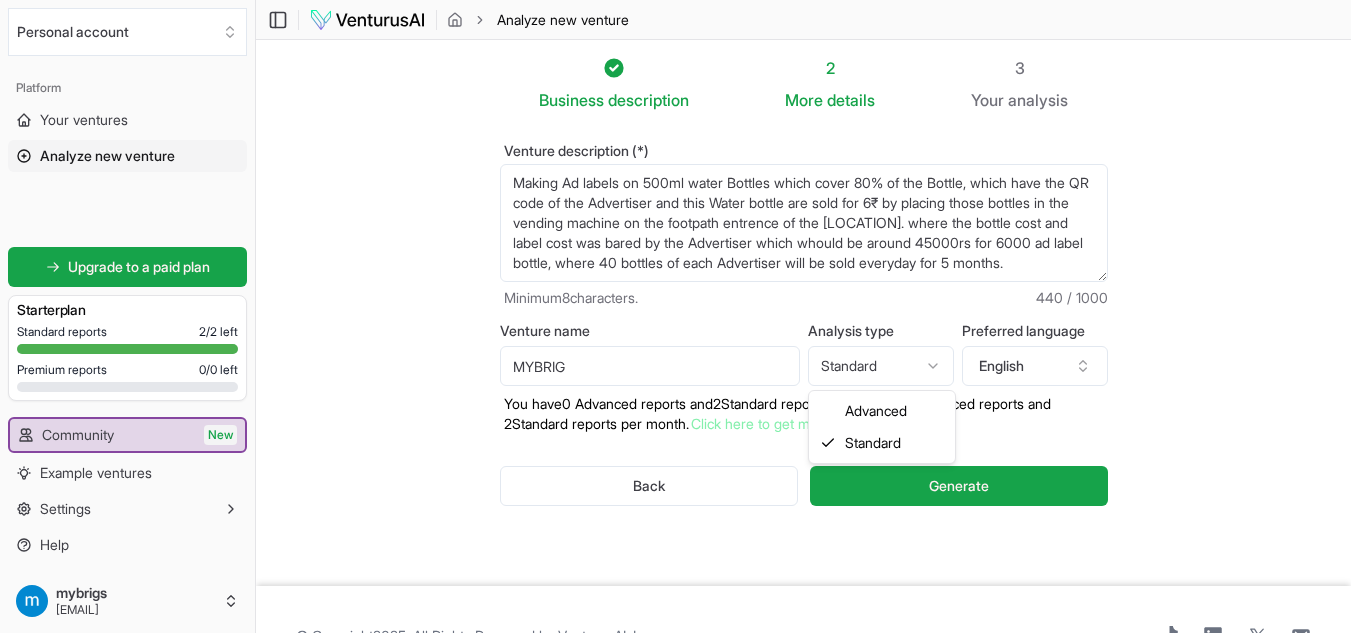 click on "We value your privacy We use cookies to enhance your browsing experience, serve personalized ads or content, and analyze our traffic. By clicking "Accept All", you consent to our use of cookies. Customize    Accept All Customize Consent Preferences   We use cookies to help you navigate efficiently and perform certain functions. You will find detailed information about all cookies under each consent category below. The cookies that are categorized as "Necessary" are stored on your browser as they are essential for enabling the basic functionalities of the site. ...  Show more Necessary Always Active Necessary cookies are required to enable the basic features of this site, such as providing secure log-in or adjusting your consent preferences. These cookies do not store any personally identifiable data. Cookie cookieyes-consent Duration 1 year Description Cookie __cf_bm Duration 1 hour Description This cookie, set by Cloudflare, is used to support Cloudflare Bot Management.  Cookie _cfuvid Duration session lidc" at bounding box center [675, 316] 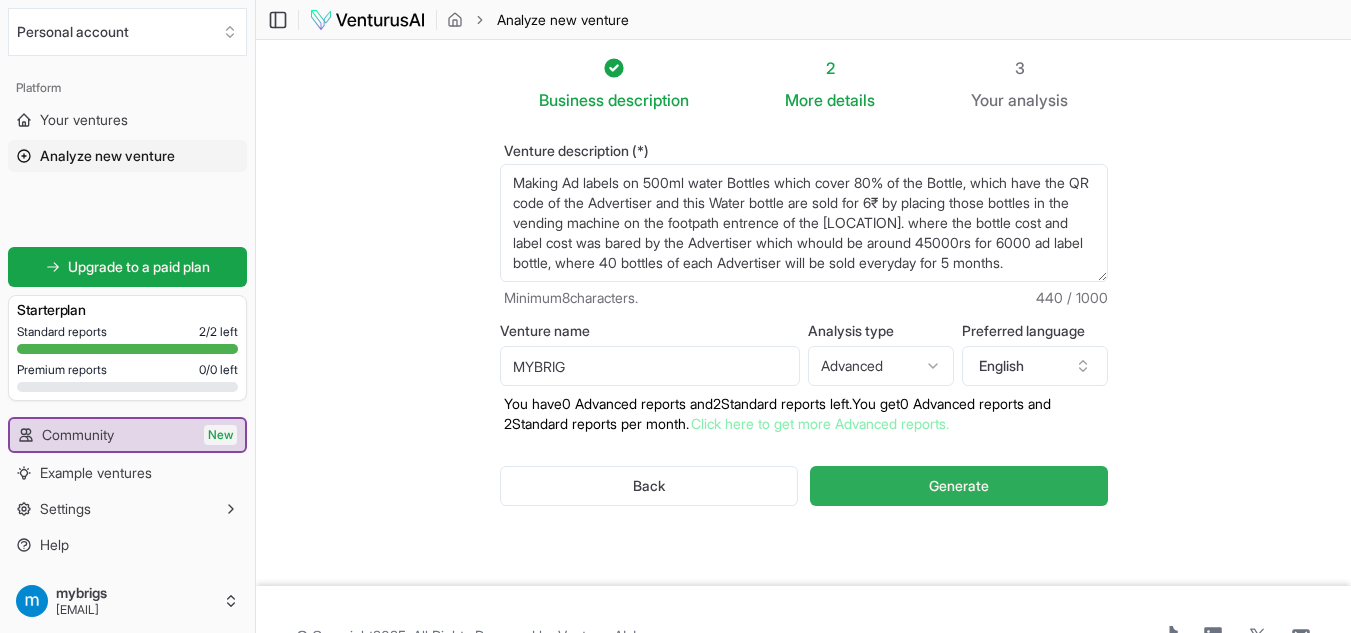 click on "Generate" at bounding box center [958, 486] 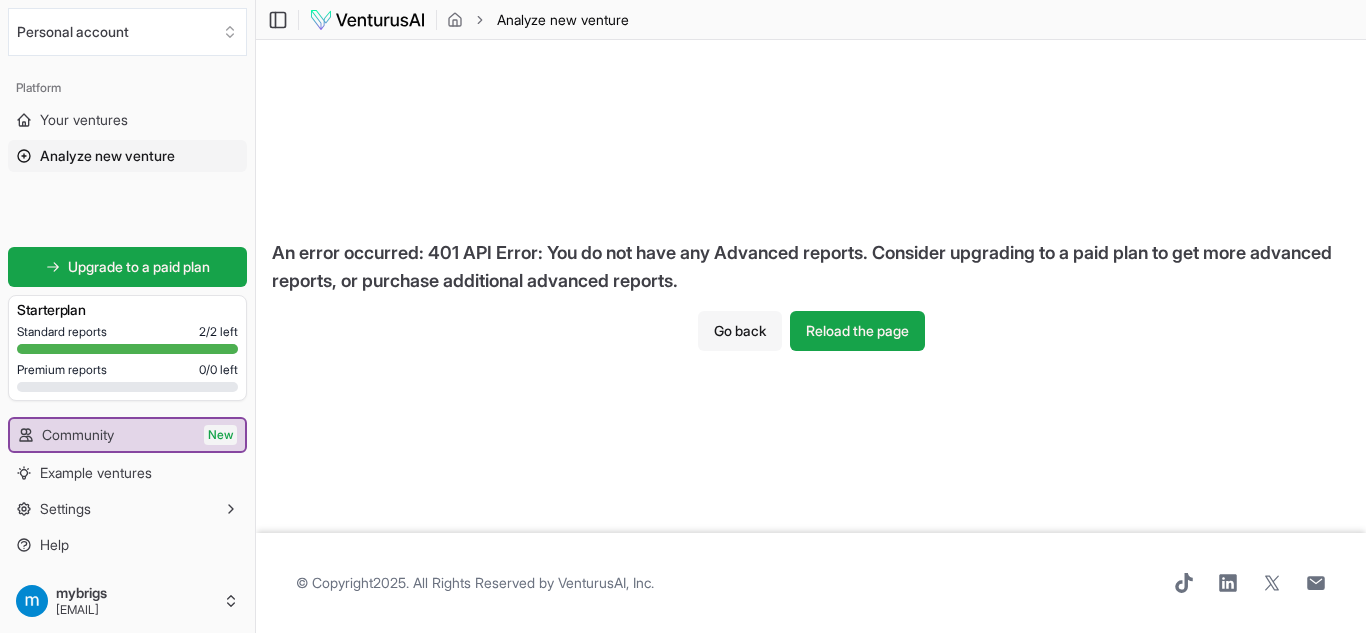 click on "Go back" at bounding box center [740, 331] 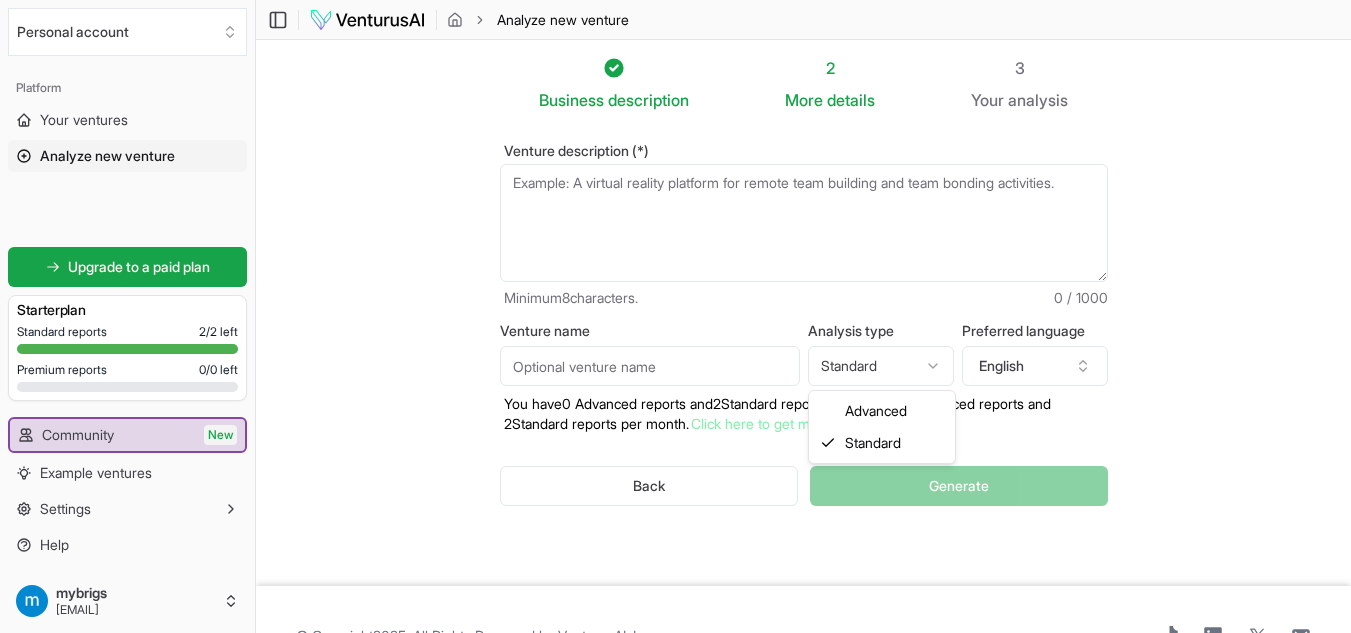 click on "We value your privacy We use cookies to enhance your browsing experience, serve personalized ads or content, and analyze our traffic. By clicking "Accept All", you consent to our use of cookies. Customize    Accept All Customize Consent Preferences   We use cookies to help you navigate efficiently and perform certain functions. You will find detailed information about all cookies under each consent category below. The cookies that are categorized as "Necessary" are stored on your browser as they are essential for enabling the basic functionalities of the site. ...  Show more Necessary Always Active Necessary cookies are required to enable the basic features of this site, such as providing secure log-in or adjusting your consent preferences. These cookies do not store any personally identifiable data. Cookie cookieyes-consent Duration 1 year Description Cookie __cf_bm Duration 1 hour Description This cookie, set by Cloudflare, is used to support Cloudflare Bot Management.  Cookie _cfuvid Duration session lidc" at bounding box center [675, 316] 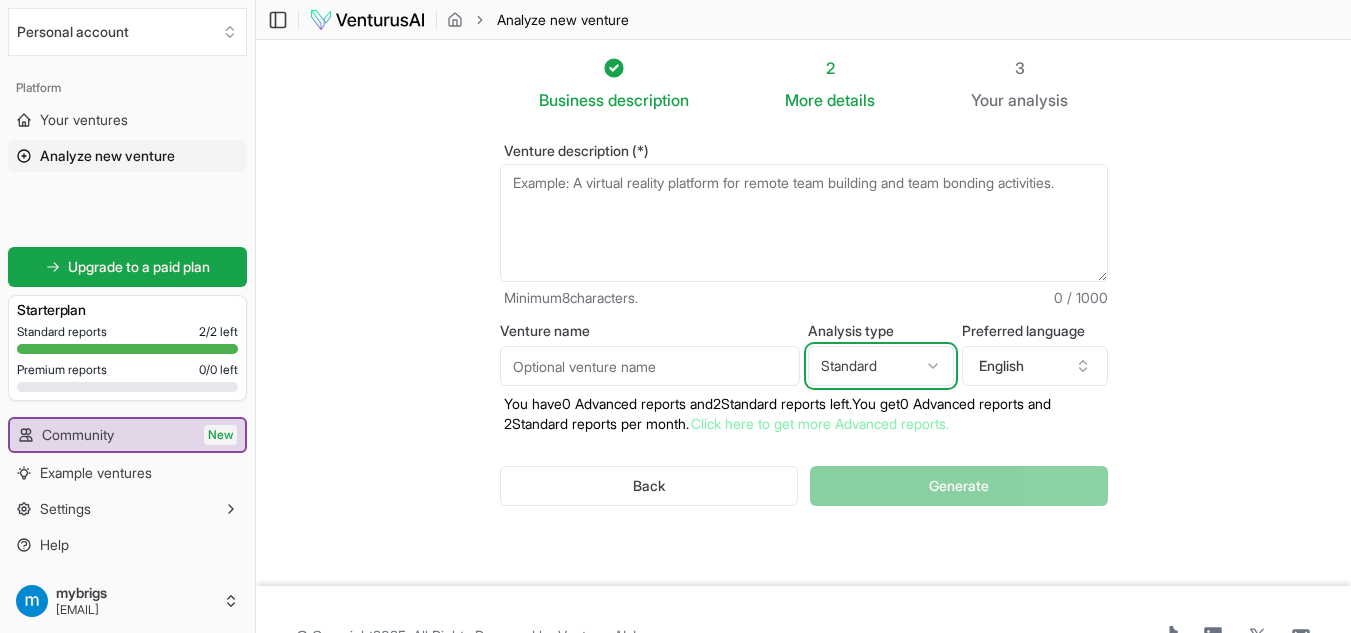 click on "We value your privacy We use cookies to enhance your browsing experience, serve personalized ads or content, and analyze our traffic. By clicking "Accept All", you consent to our use of cookies. Customize    Accept All Customize Consent Preferences   We use cookies to help you navigate efficiently and perform certain functions. You will find detailed information about all cookies under each consent category below. The cookies that are categorized as "Necessary" are stored on your browser as they are essential for enabling the basic functionalities of the site. ...  Show more Necessary Always Active Necessary cookies are required to enable the basic features of this site, such as providing secure log-in or adjusting your consent preferences. These cookies do not store any personally identifiable data. Cookie cookieyes-consent Duration 1 year Description Cookie __cf_bm Duration 1 hour Description This cookie, set by Cloudflare, is used to support Cloudflare Bot Management.  Cookie _cfuvid Duration session lidc" at bounding box center (675, 316) 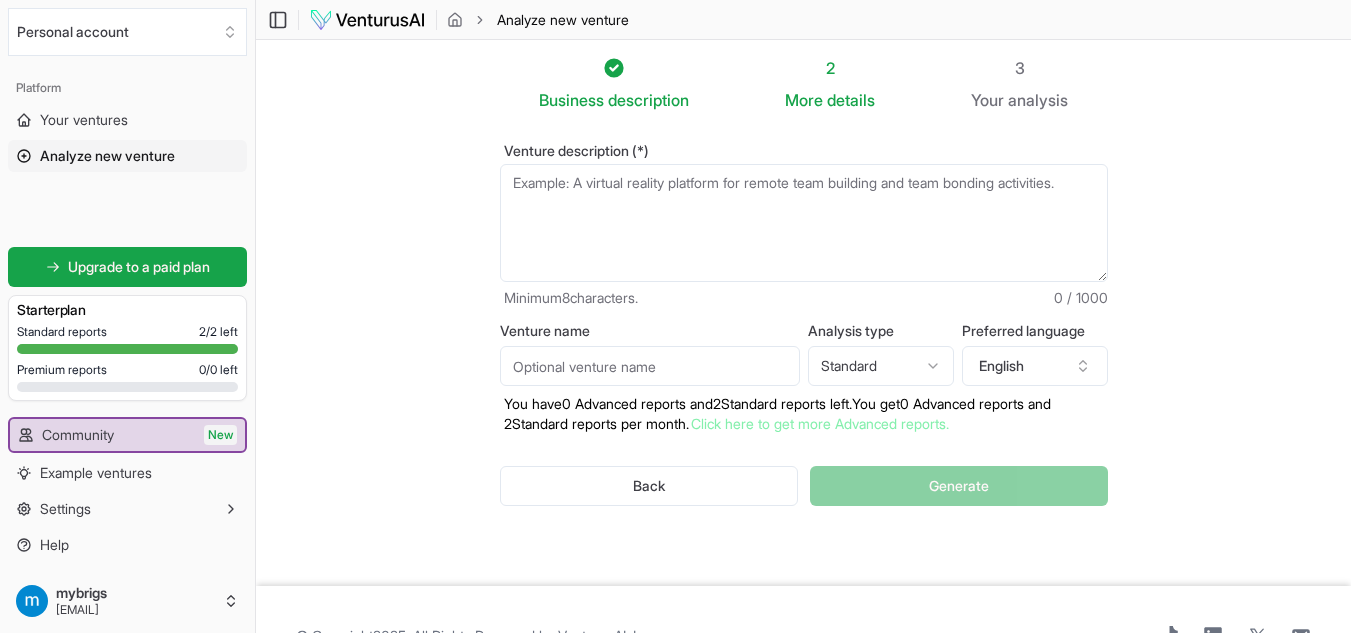 click on "Venture description (*)" at bounding box center (804, 223) 